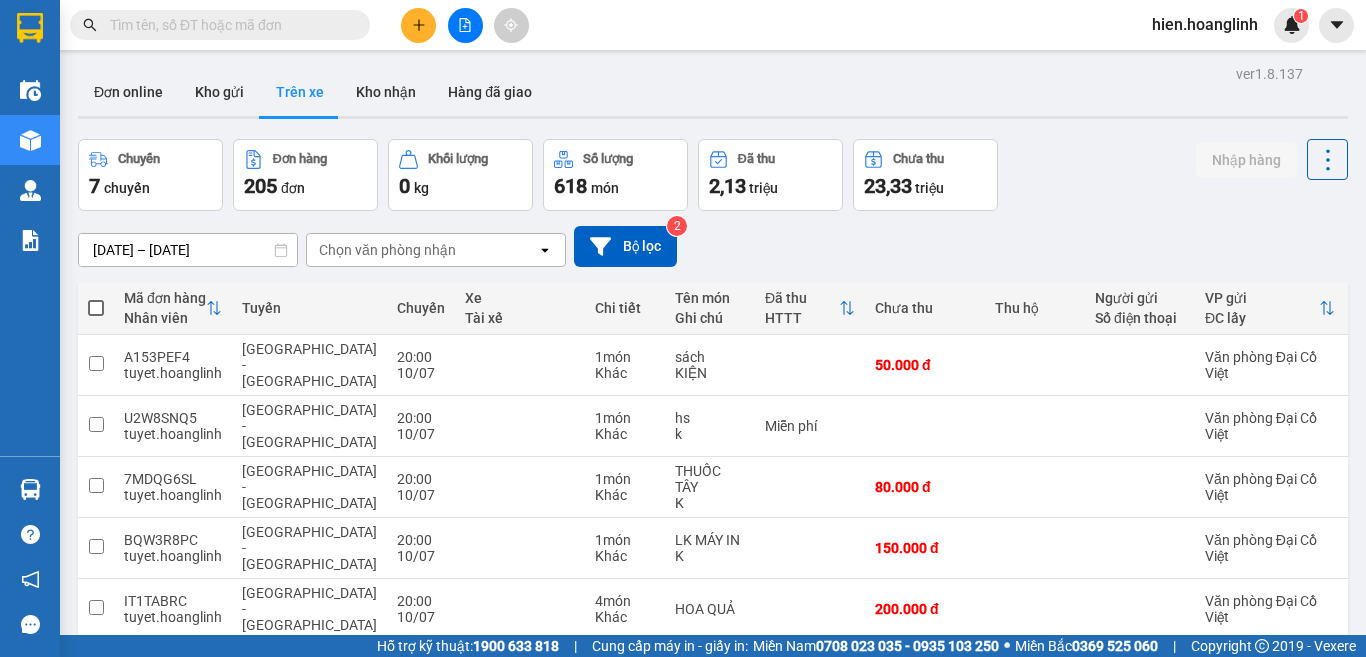 scroll, scrollTop: 0, scrollLeft: 0, axis: both 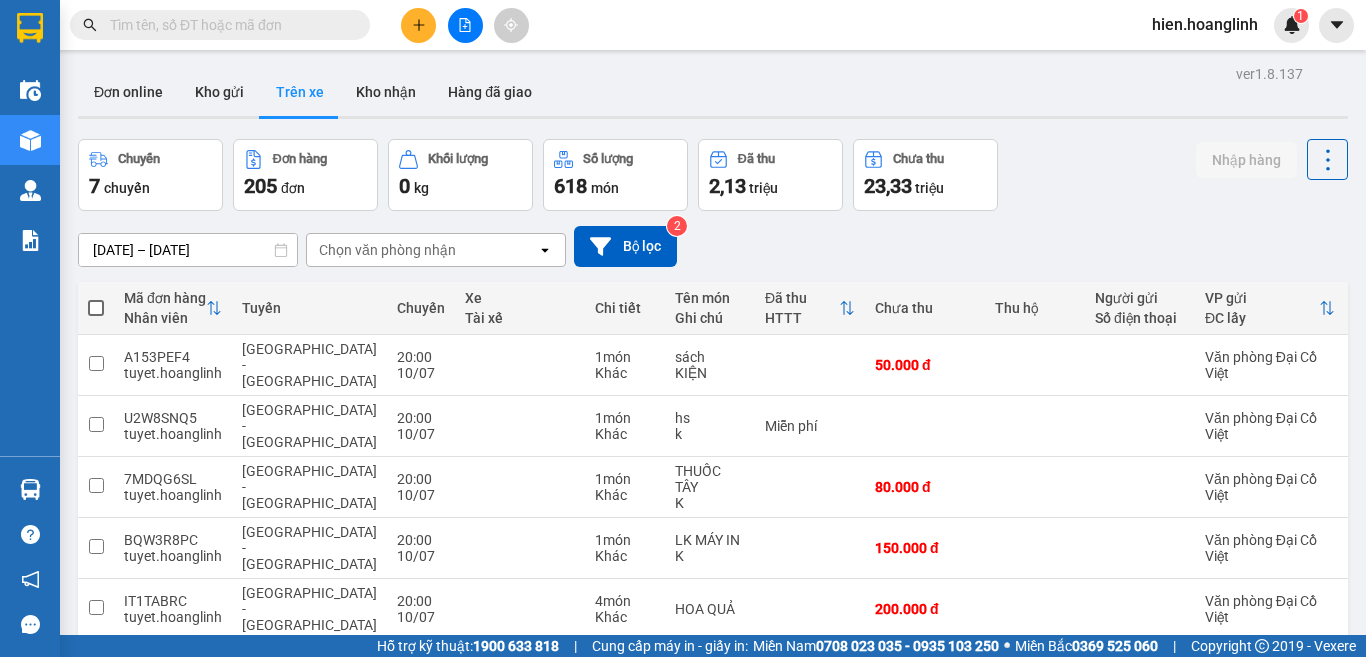 click at bounding box center (465, 25) 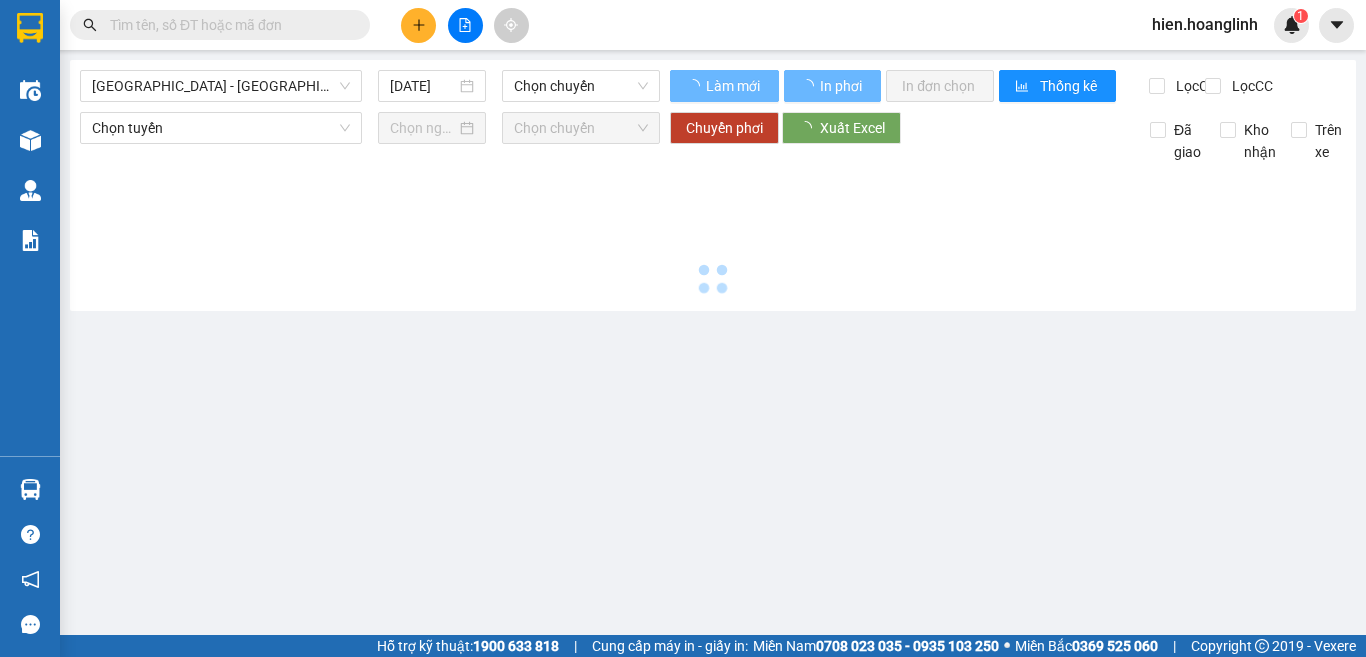 click on "[GEOGRAPHIC_DATA] - [GEOGRAPHIC_DATA]" at bounding box center (221, 86) 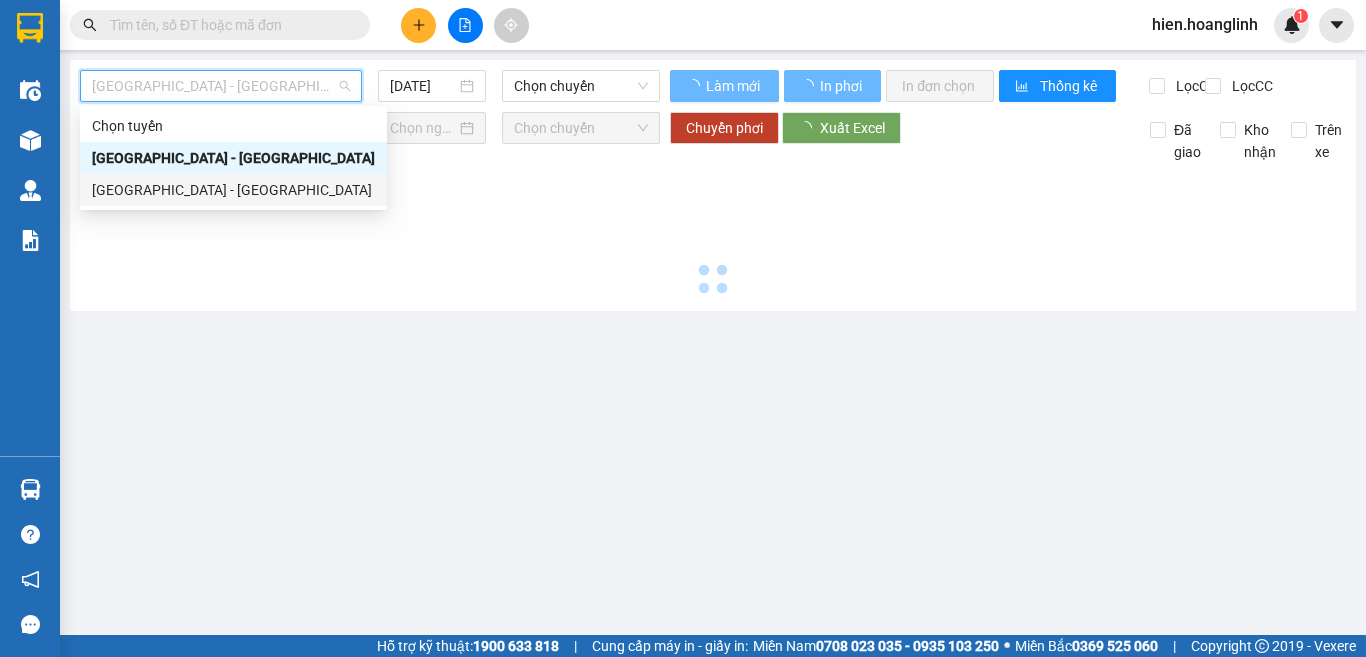 click on "[GEOGRAPHIC_DATA] - [GEOGRAPHIC_DATA]" at bounding box center [233, 190] 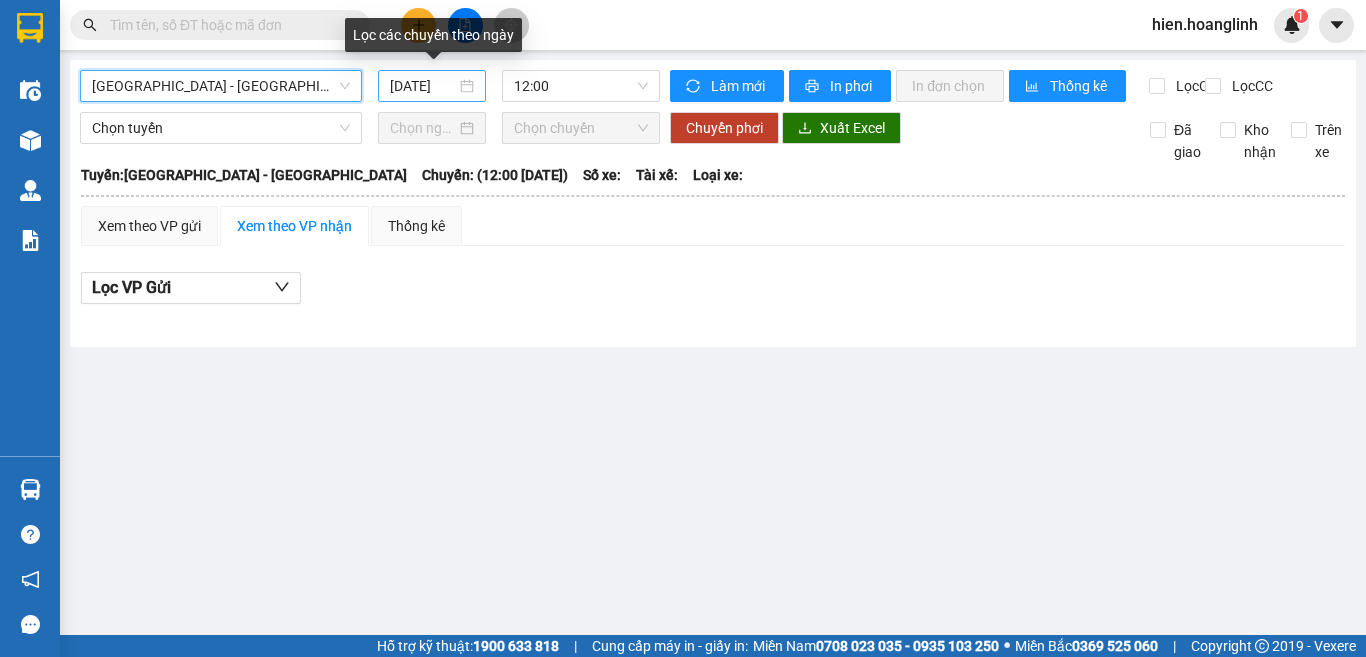 click on "[DATE]" at bounding box center (423, 86) 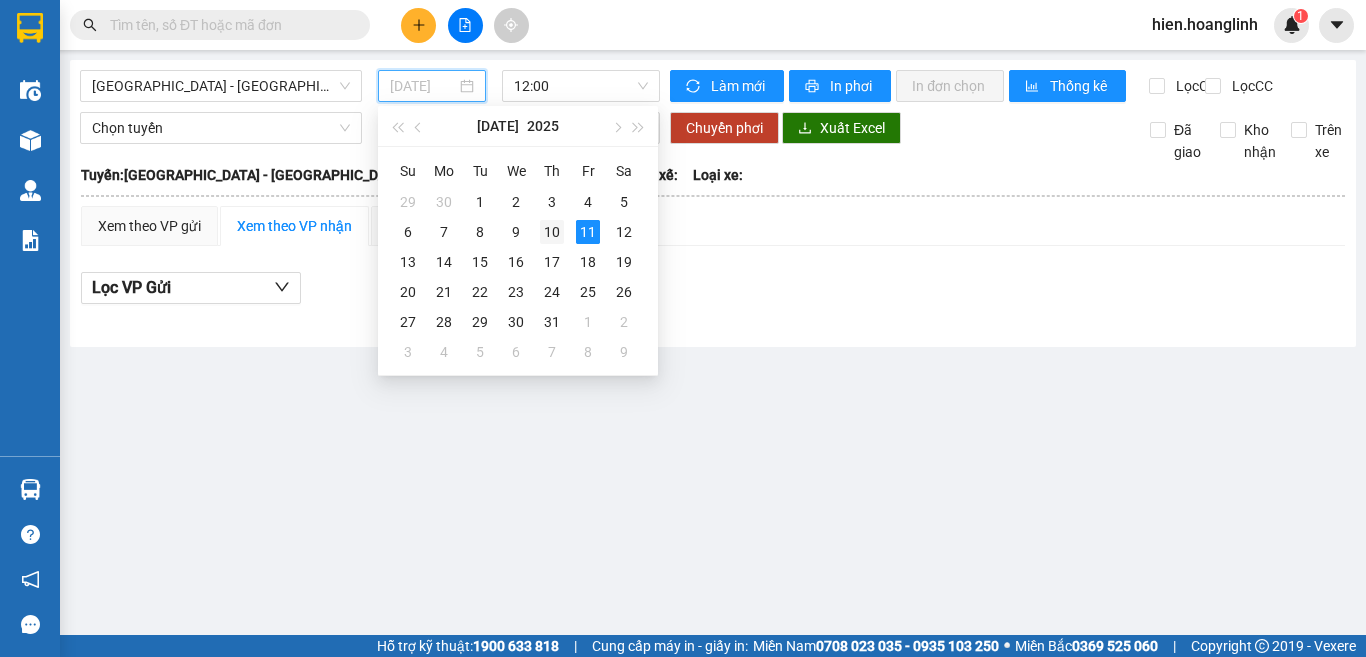 click on "10" at bounding box center [552, 232] 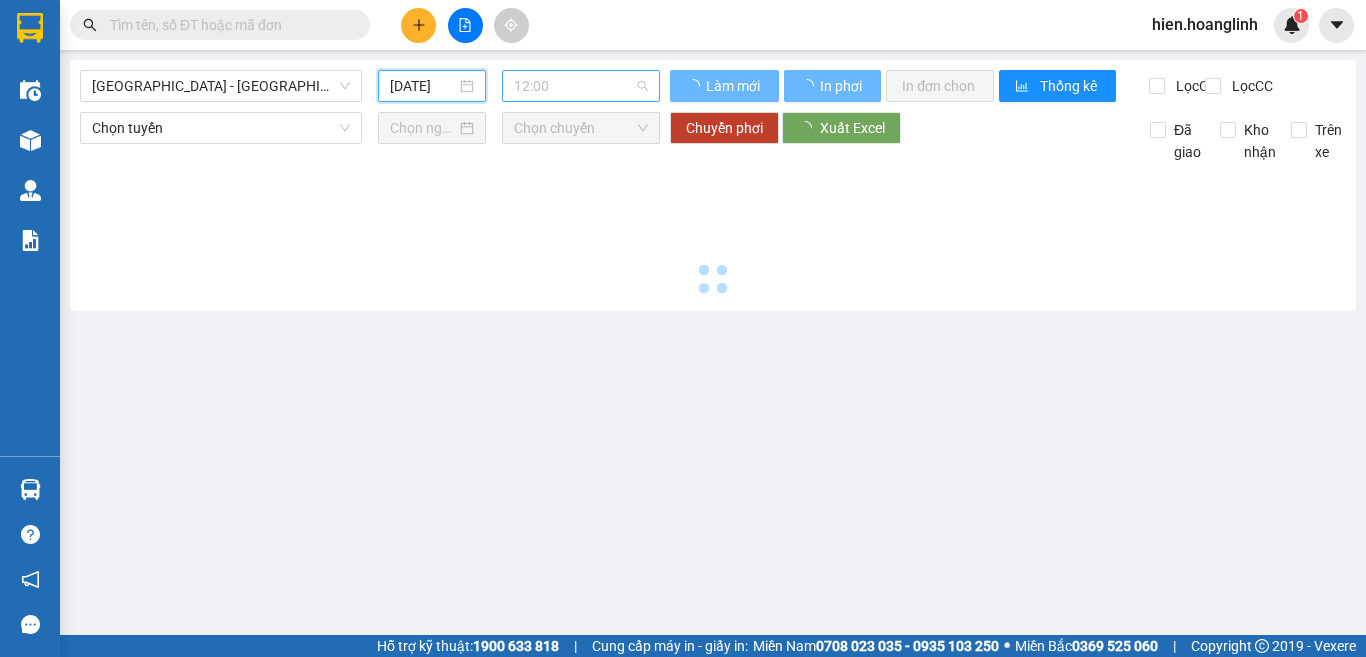 click on "12:00" at bounding box center (581, 86) 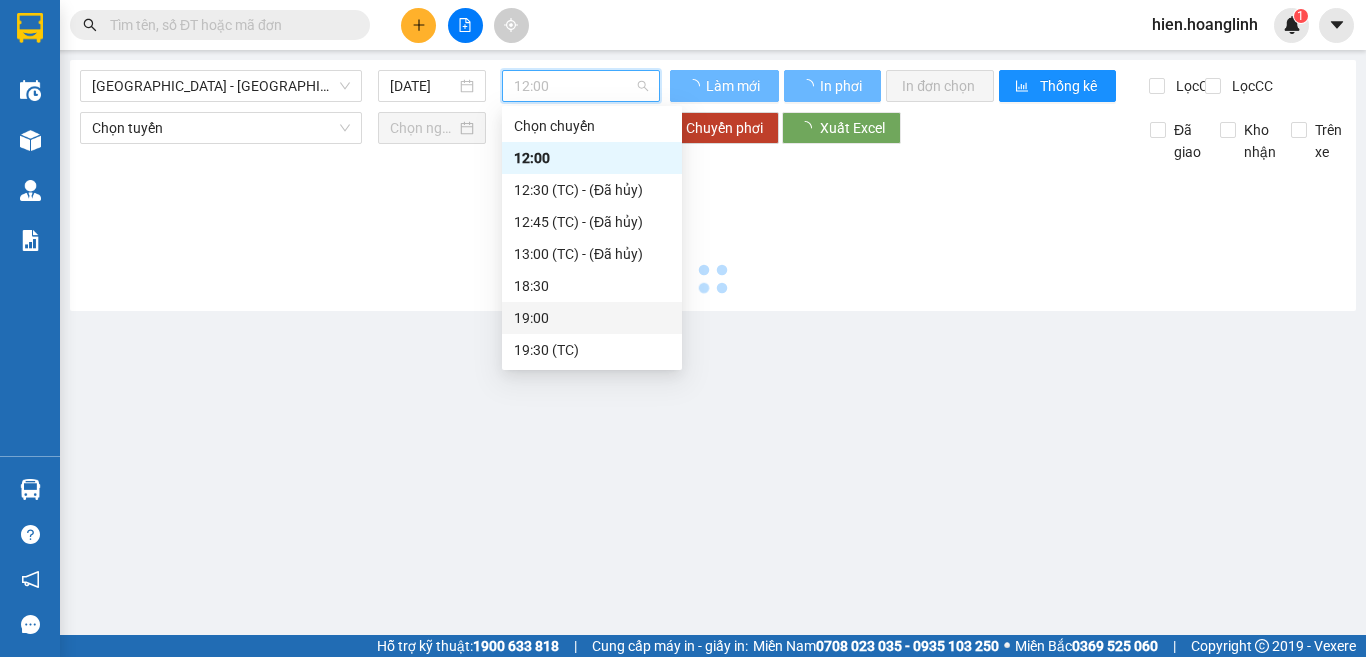 type on "[DATE]" 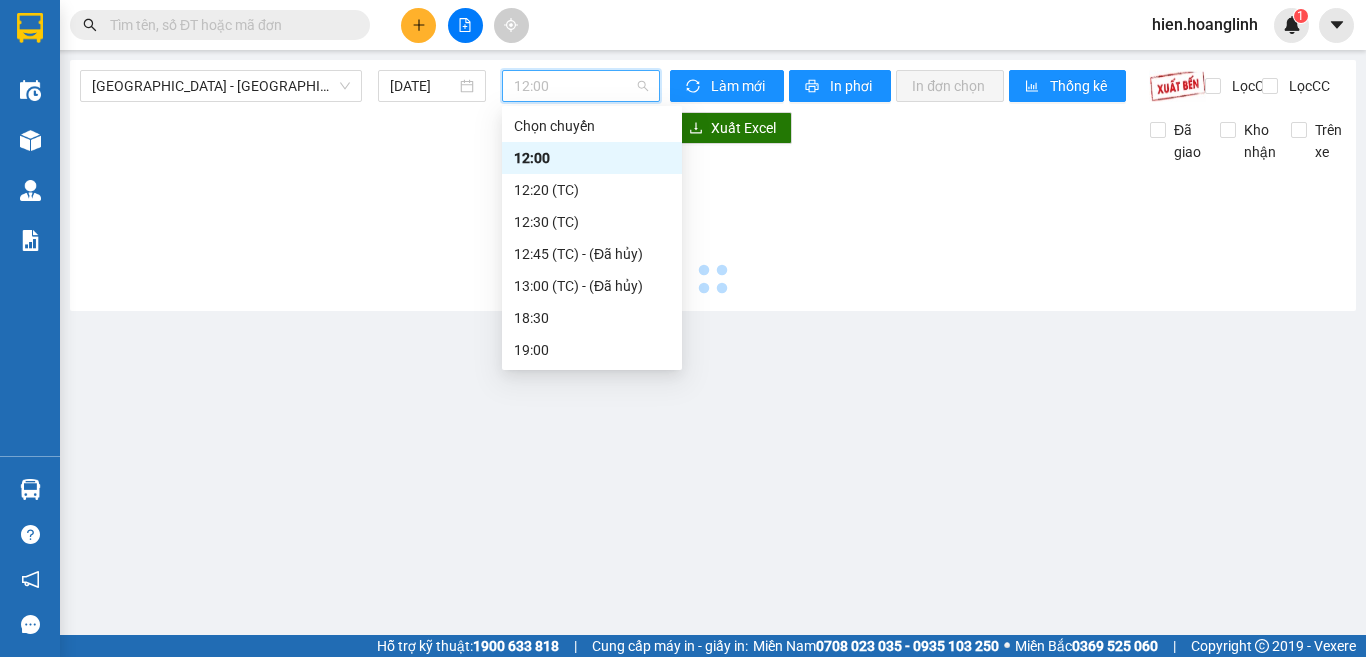 click on "12:00" at bounding box center [581, 86] 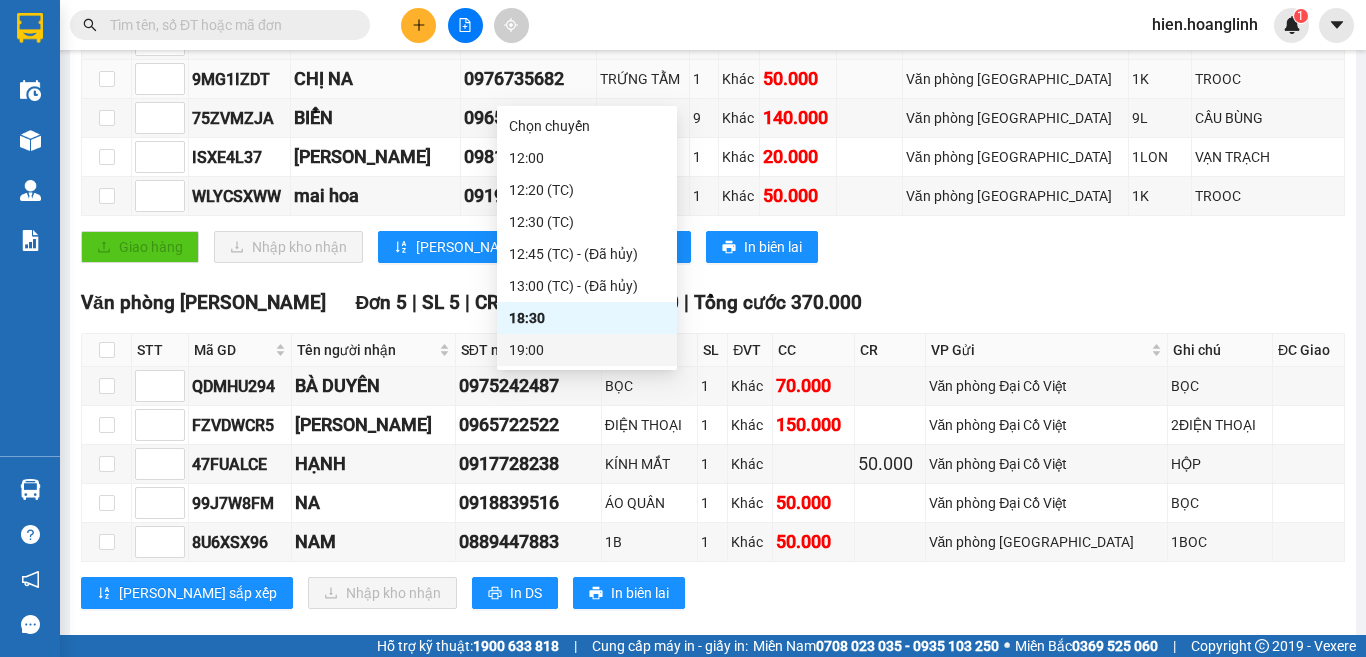 scroll, scrollTop: 695, scrollLeft: 0, axis: vertical 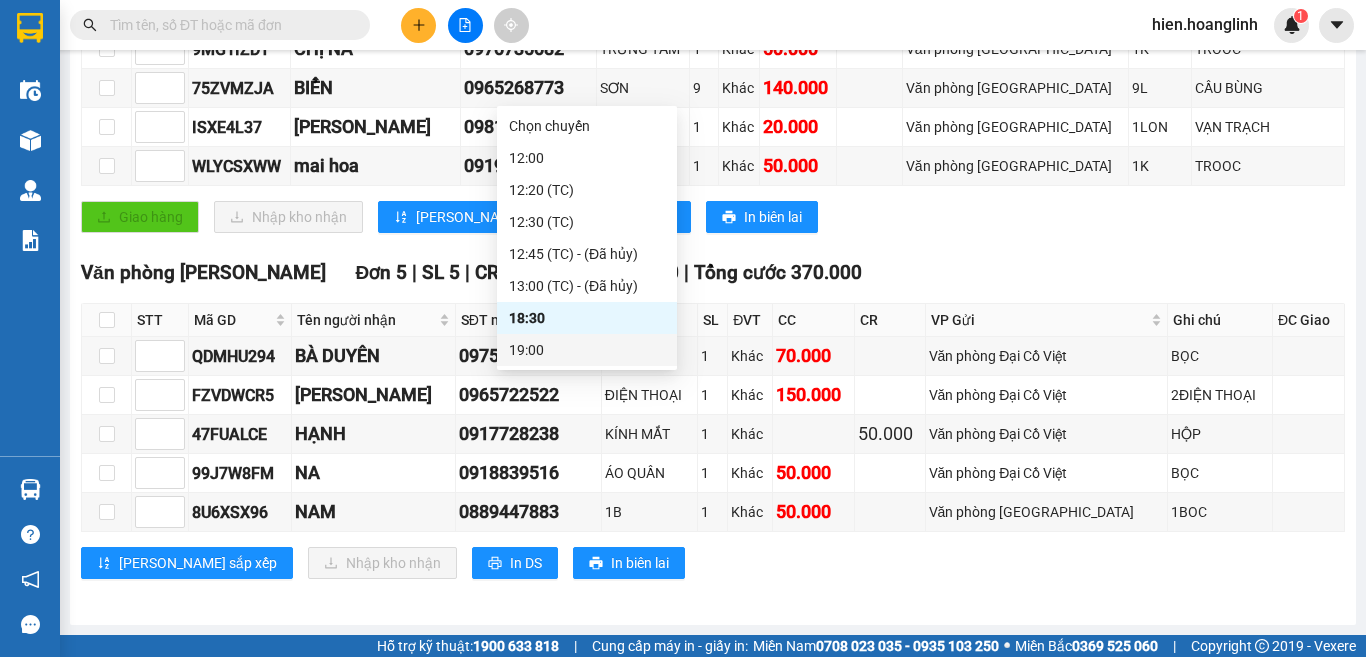 click on "19:00" at bounding box center (587, 350) 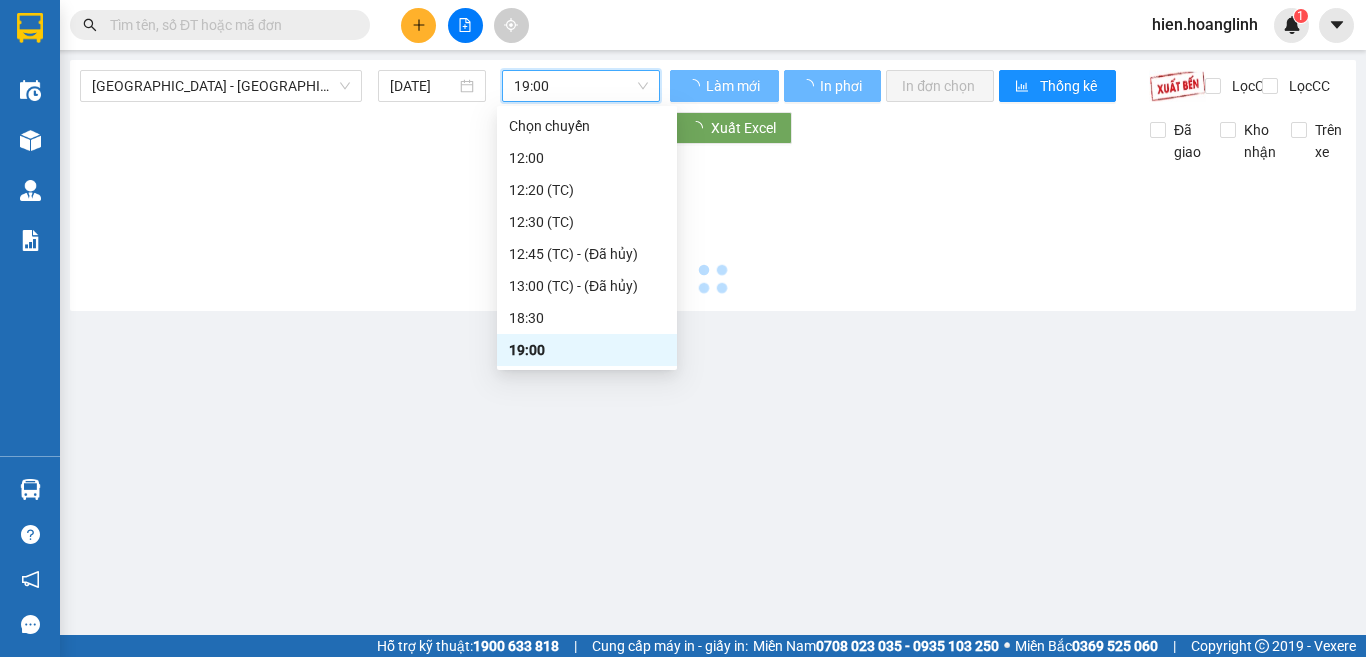 scroll, scrollTop: 0, scrollLeft: 0, axis: both 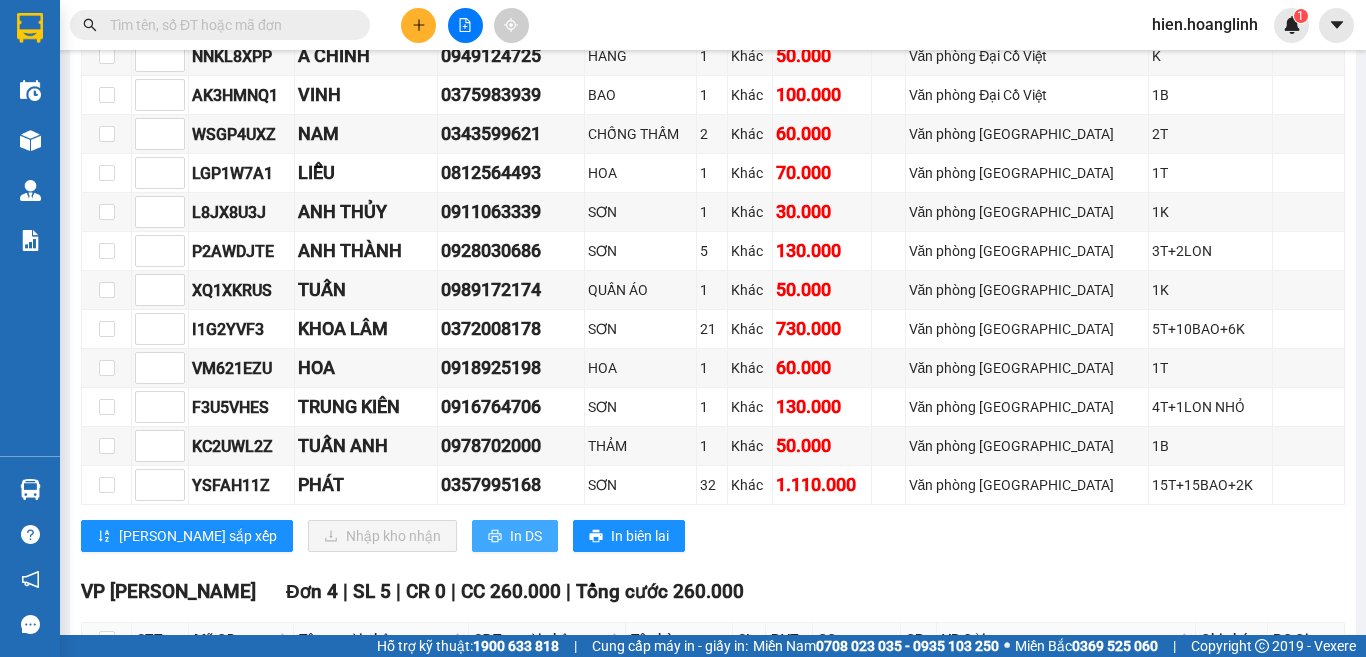 click 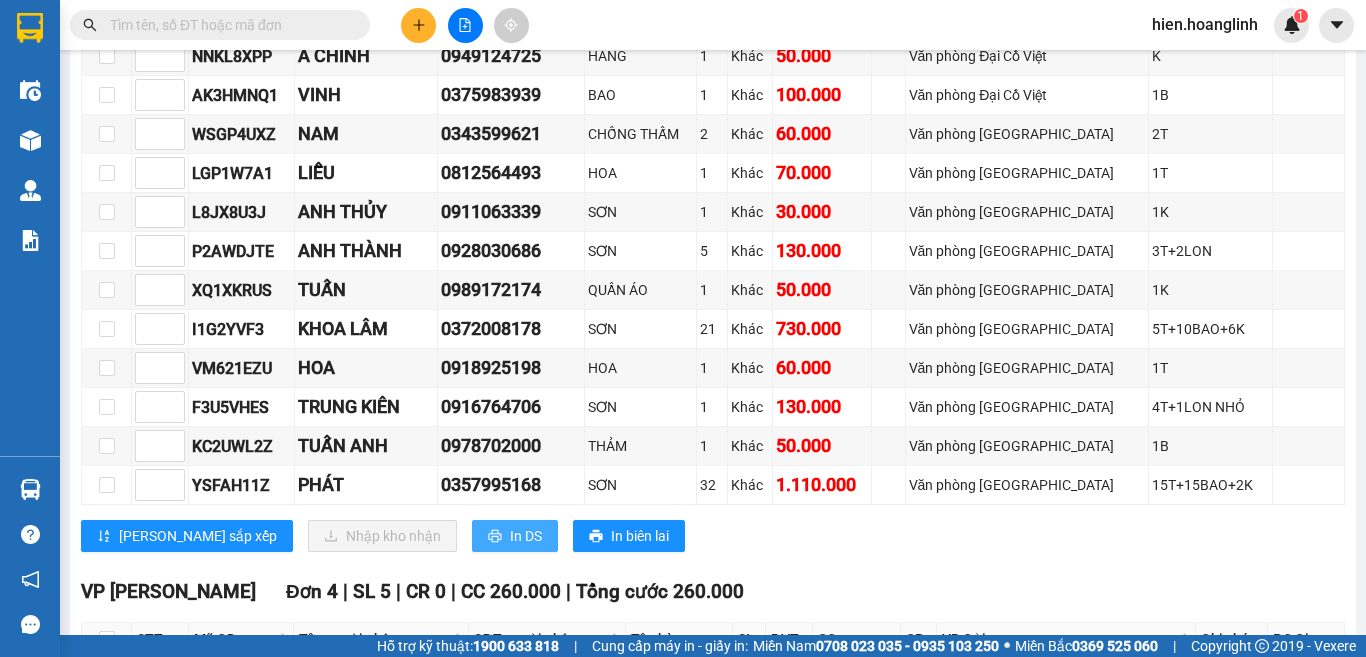 scroll, scrollTop: 0, scrollLeft: 0, axis: both 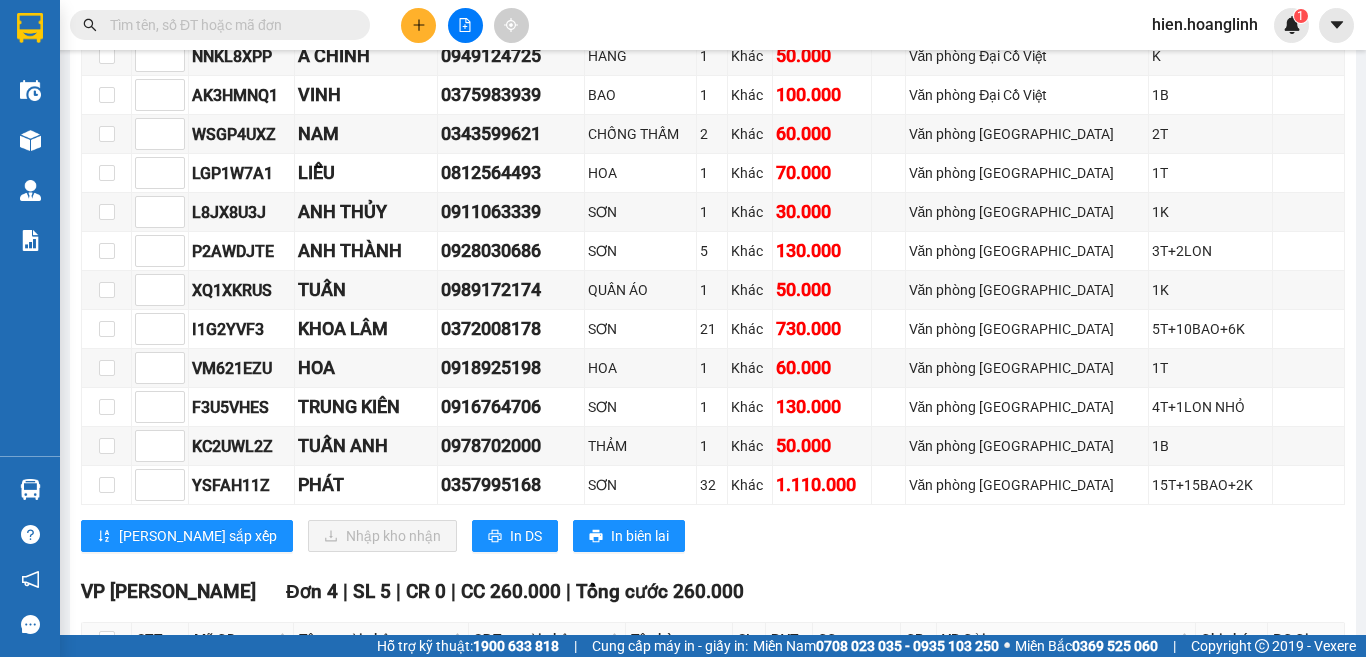 click at bounding box center [228, 25] 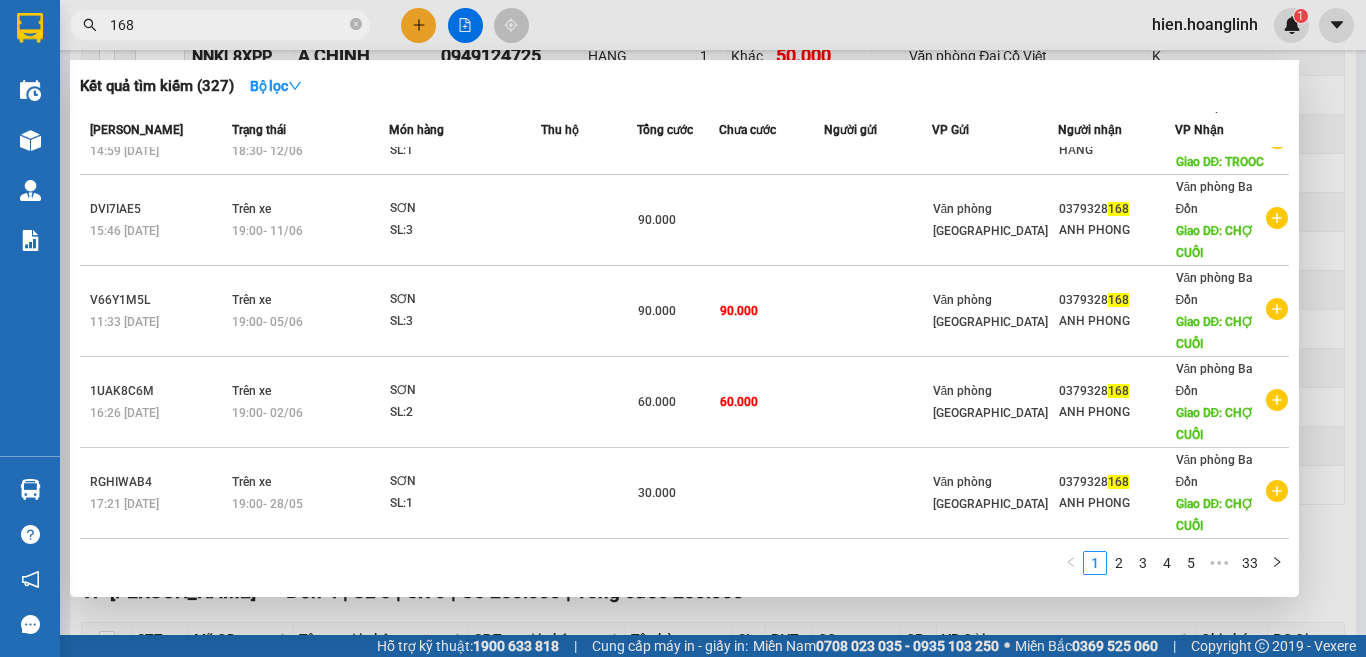 scroll, scrollTop: 0, scrollLeft: 0, axis: both 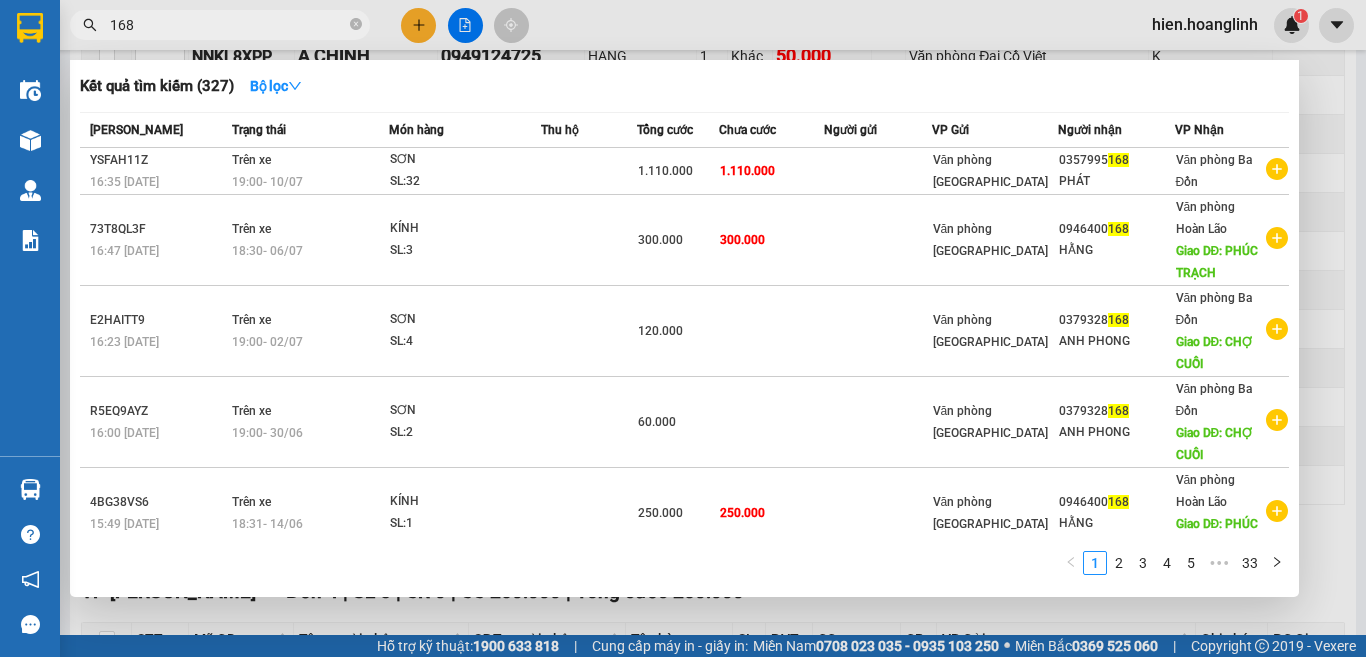 type on "168" 